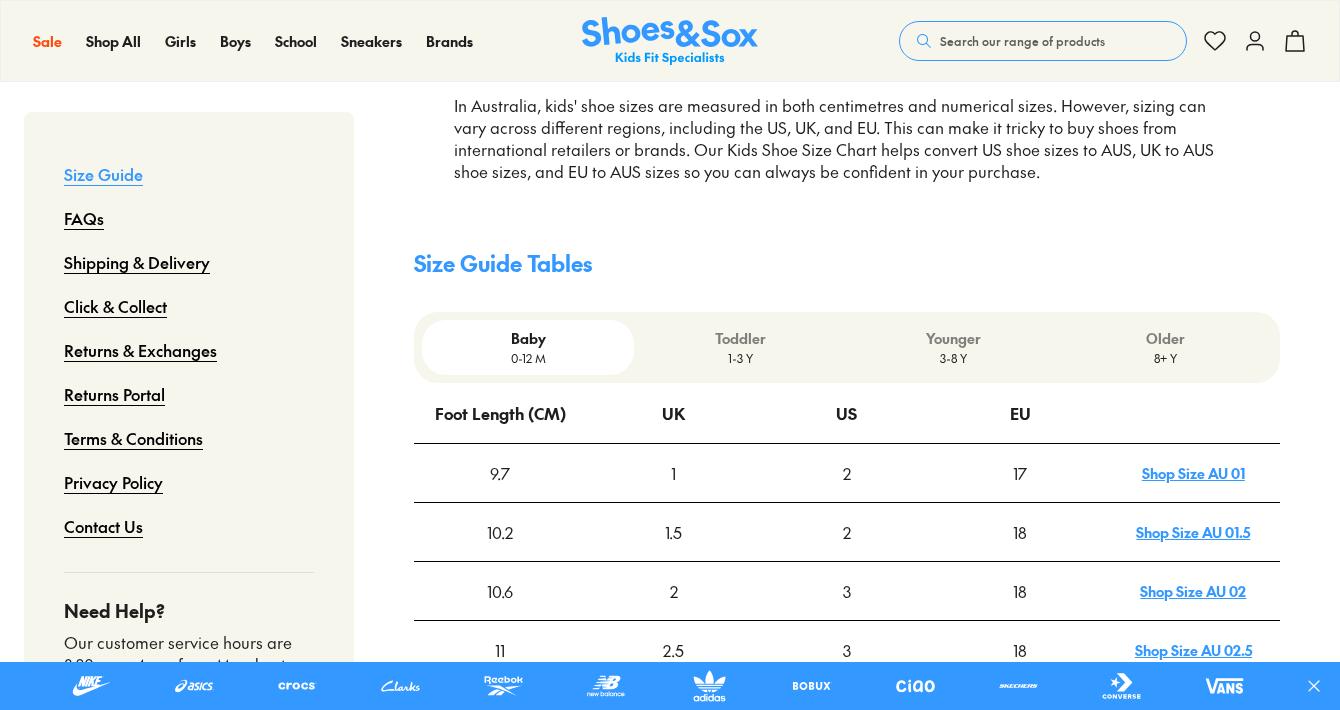 scroll, scrollTop: 426, scrollLeft: 0, axis: vertical 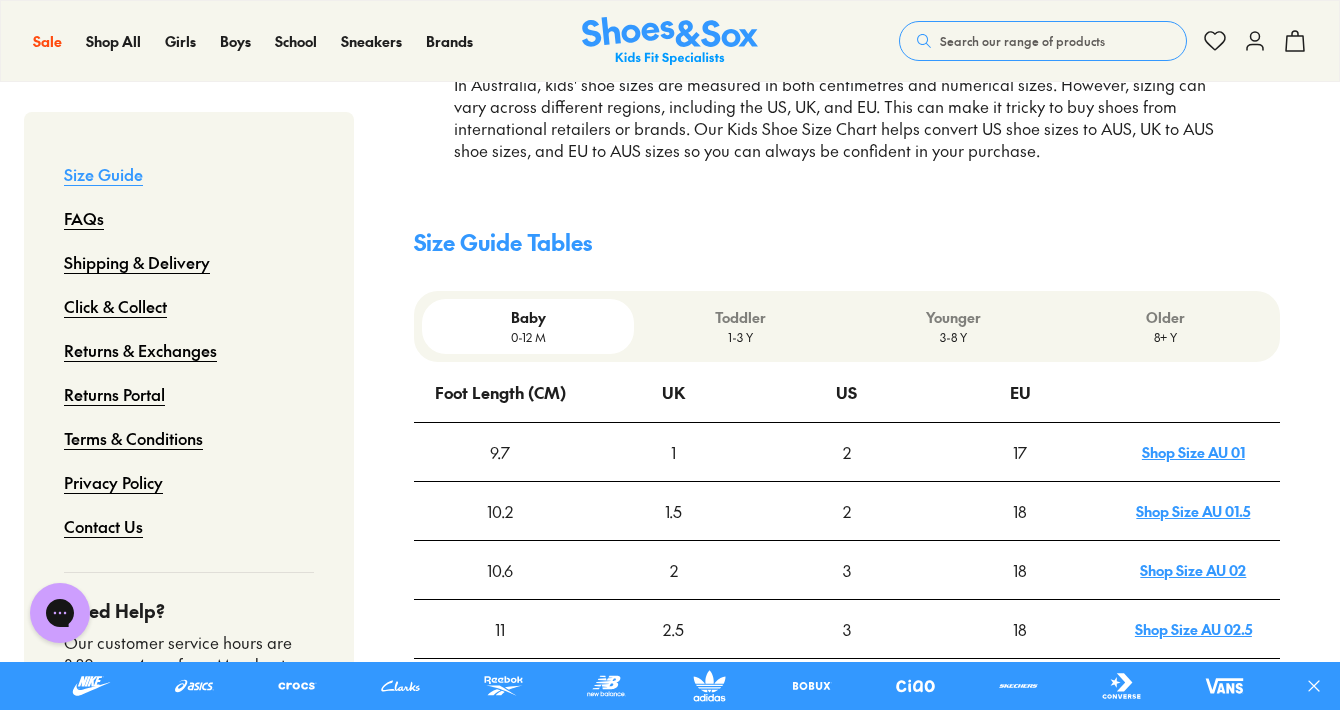 click on "Older" at bounding box center (1165, 317) 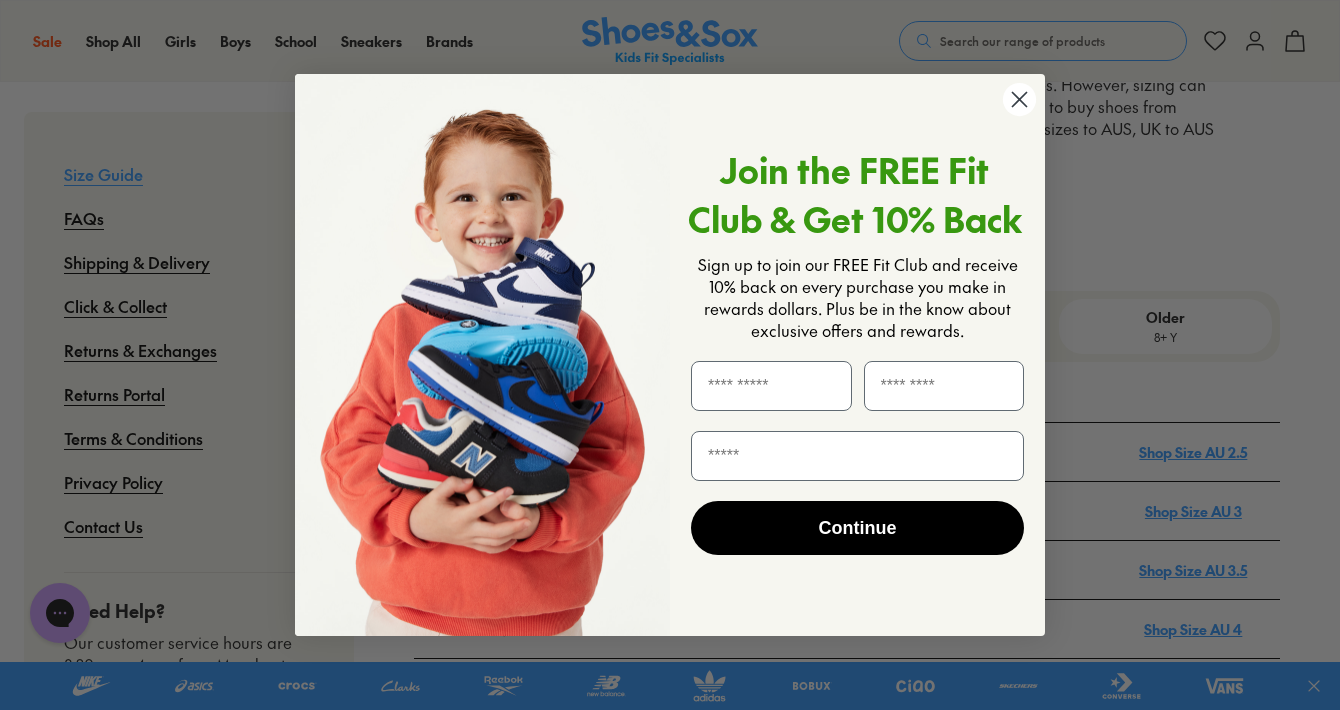 click 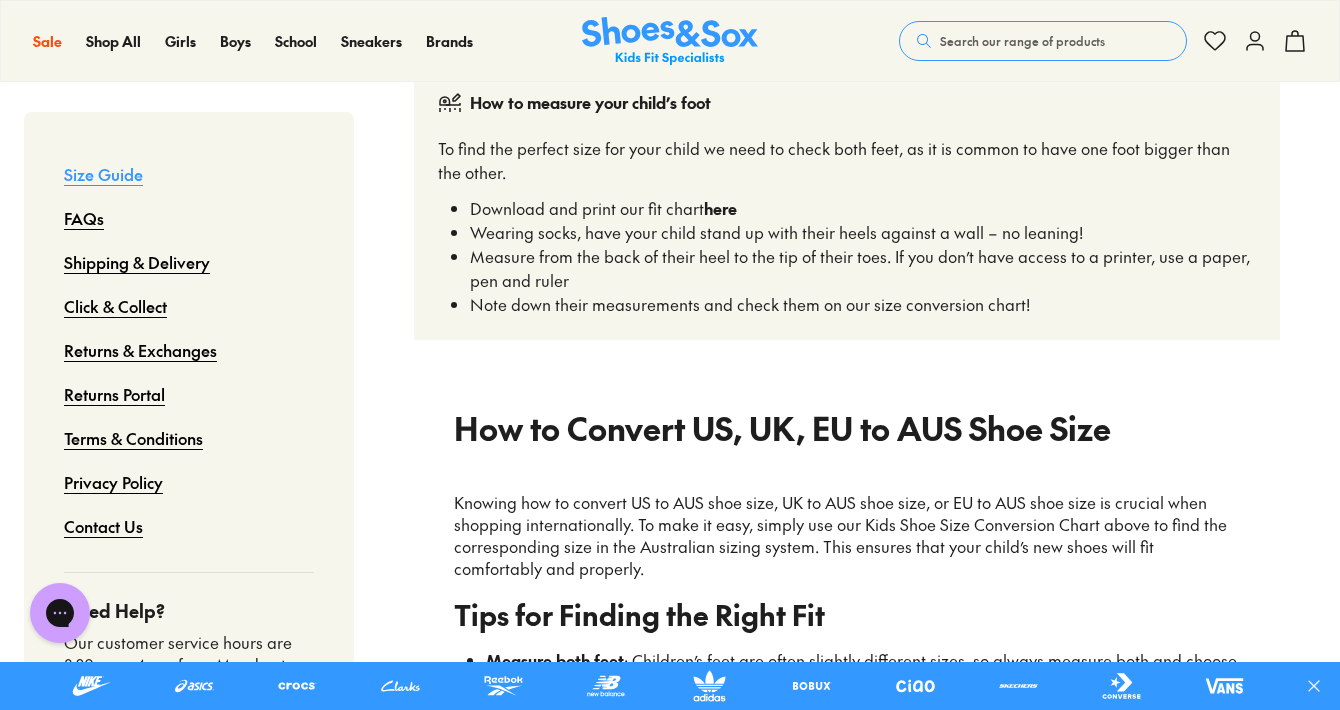 scroll, scrollTop: 1547, scrollLeft: 0, axis: vertical 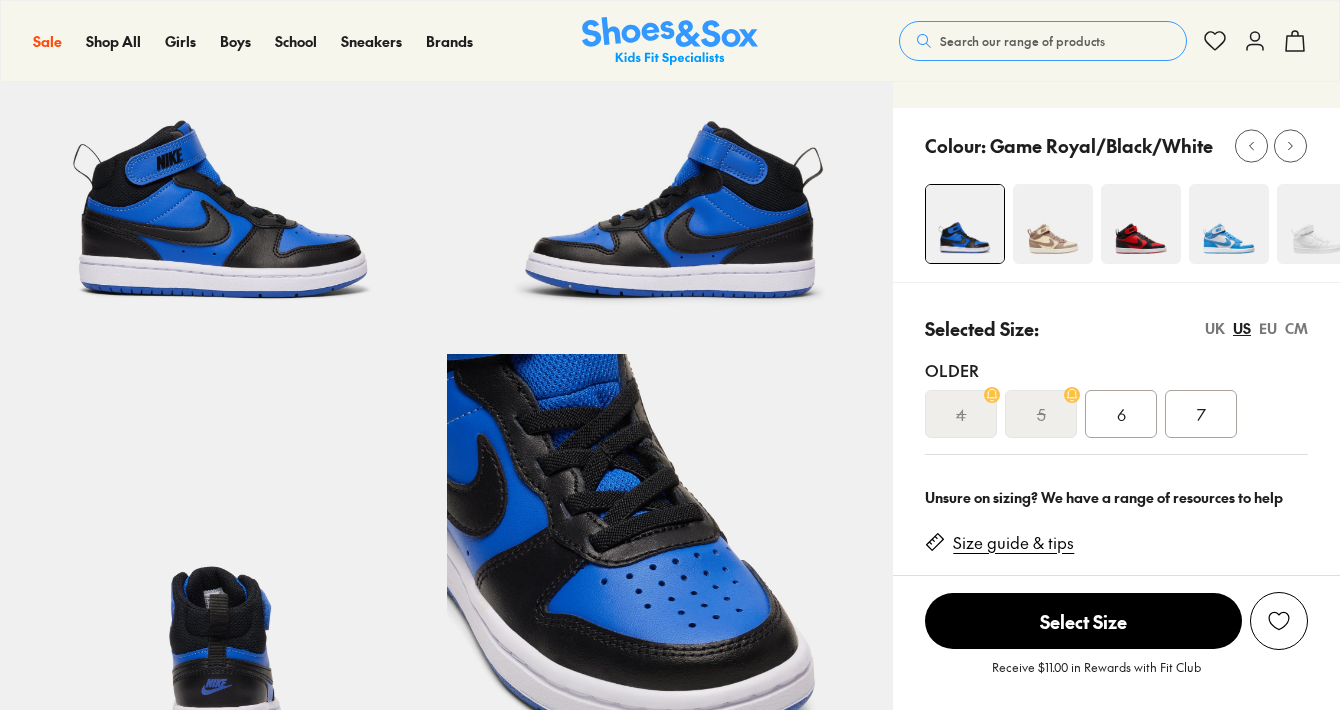 select on "*" 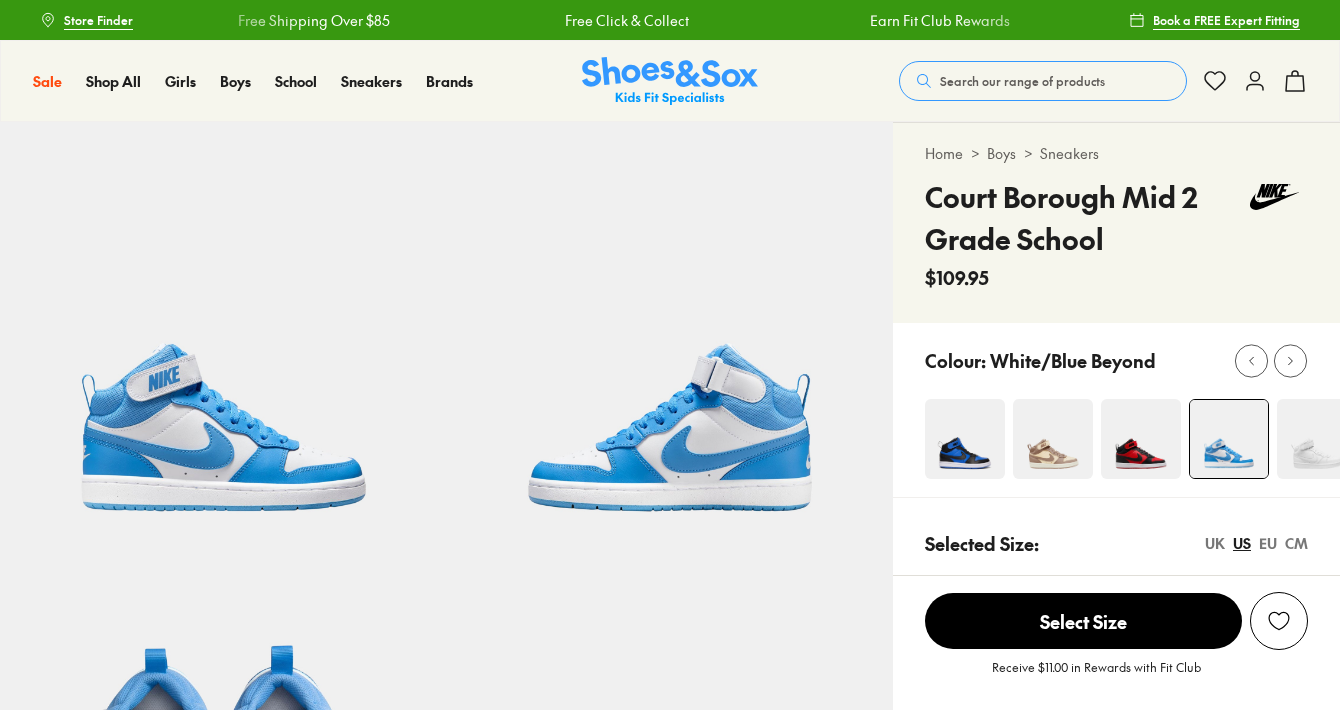 scroll, scrollTop: 419, scrollLeft: 0, axis: vertical 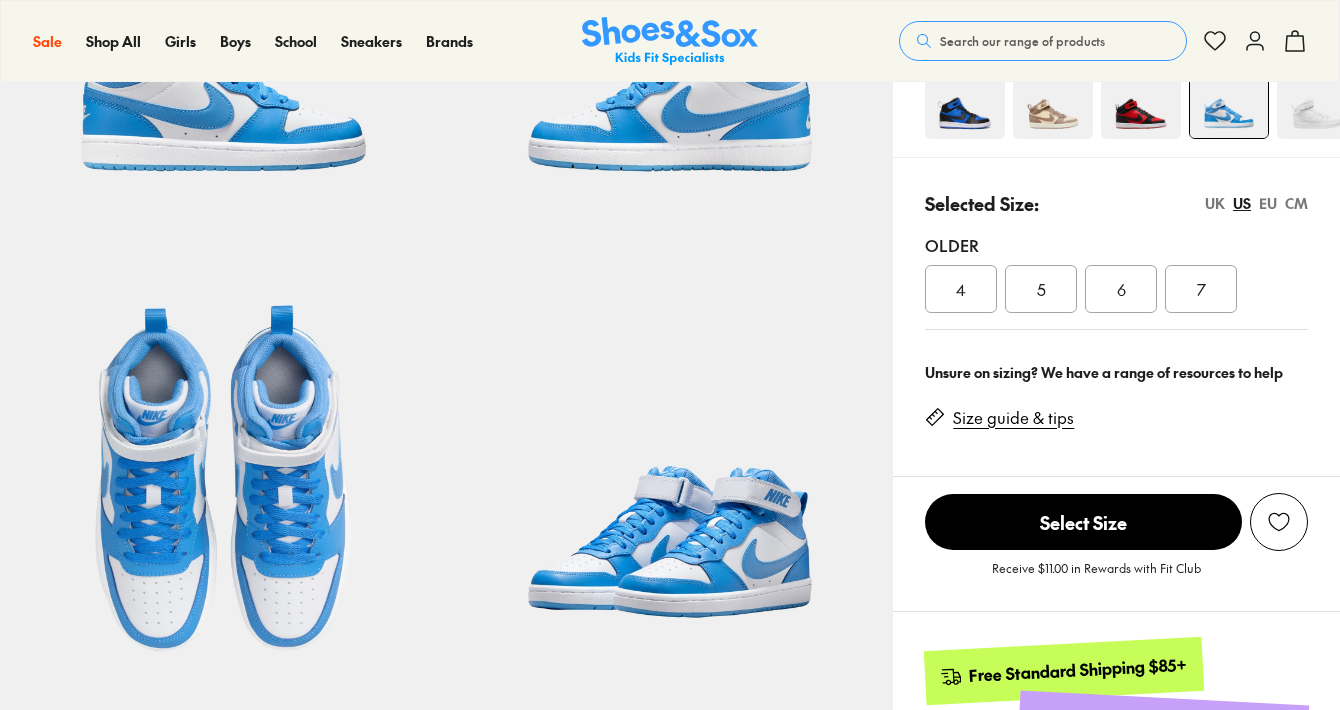 select on "*" 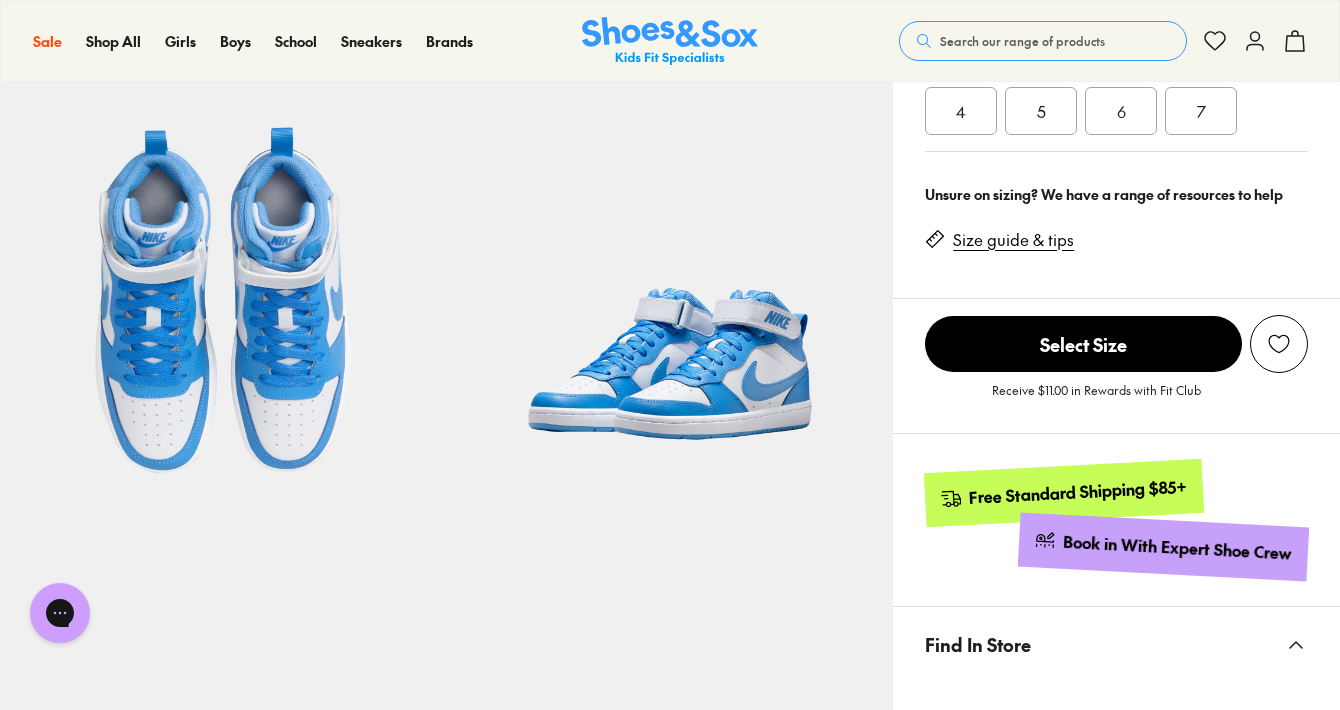 scroll, scrollTop: 0, scrollLeft: 0, axis: both 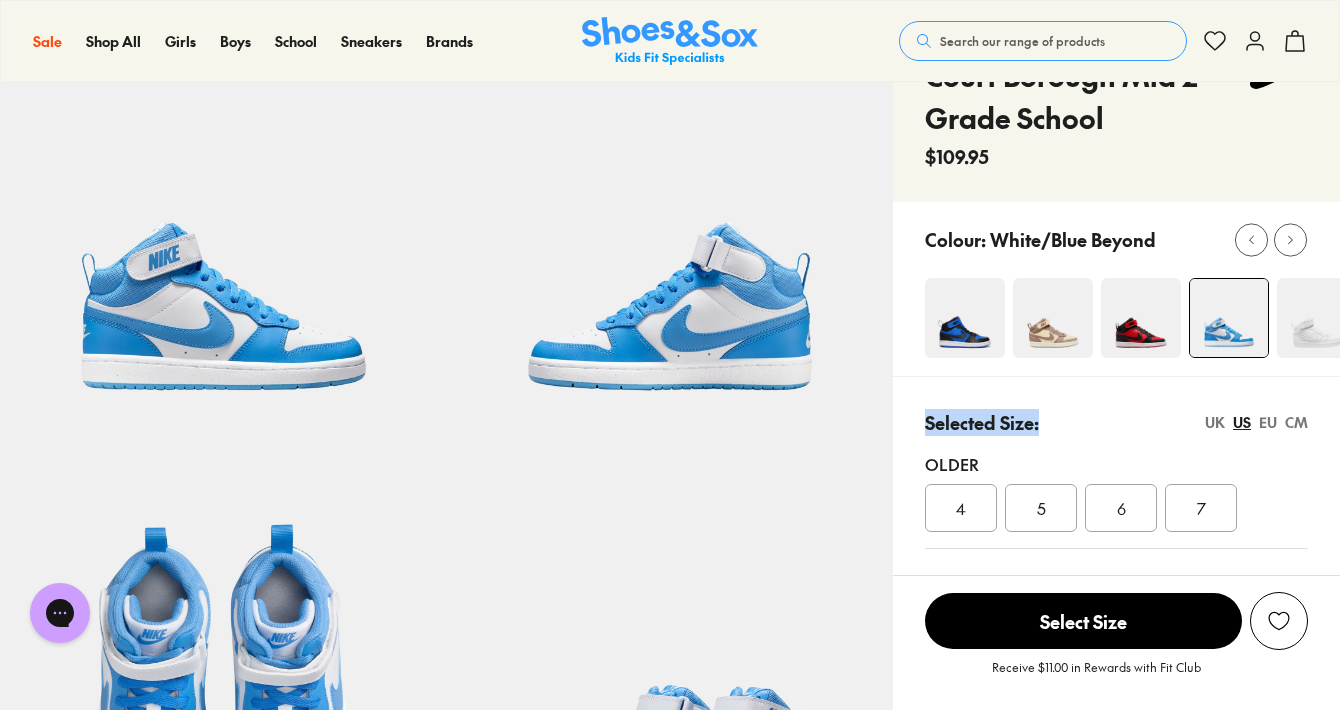 drag, startPoint x: 1039, startPoint y: 424, endPoint x: 910, endPoint y: 432, distance: 129.24782 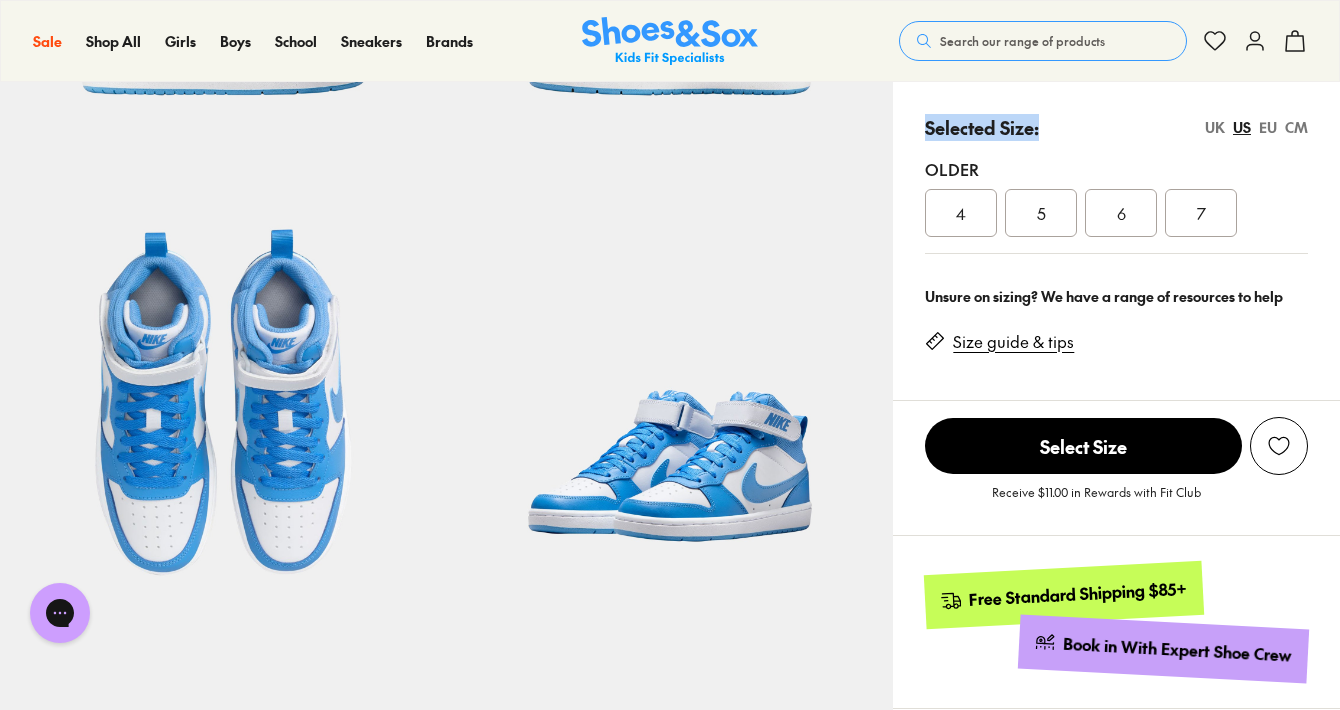 scroll, scrollTop: 0, scrollLeft: 0, axis: both 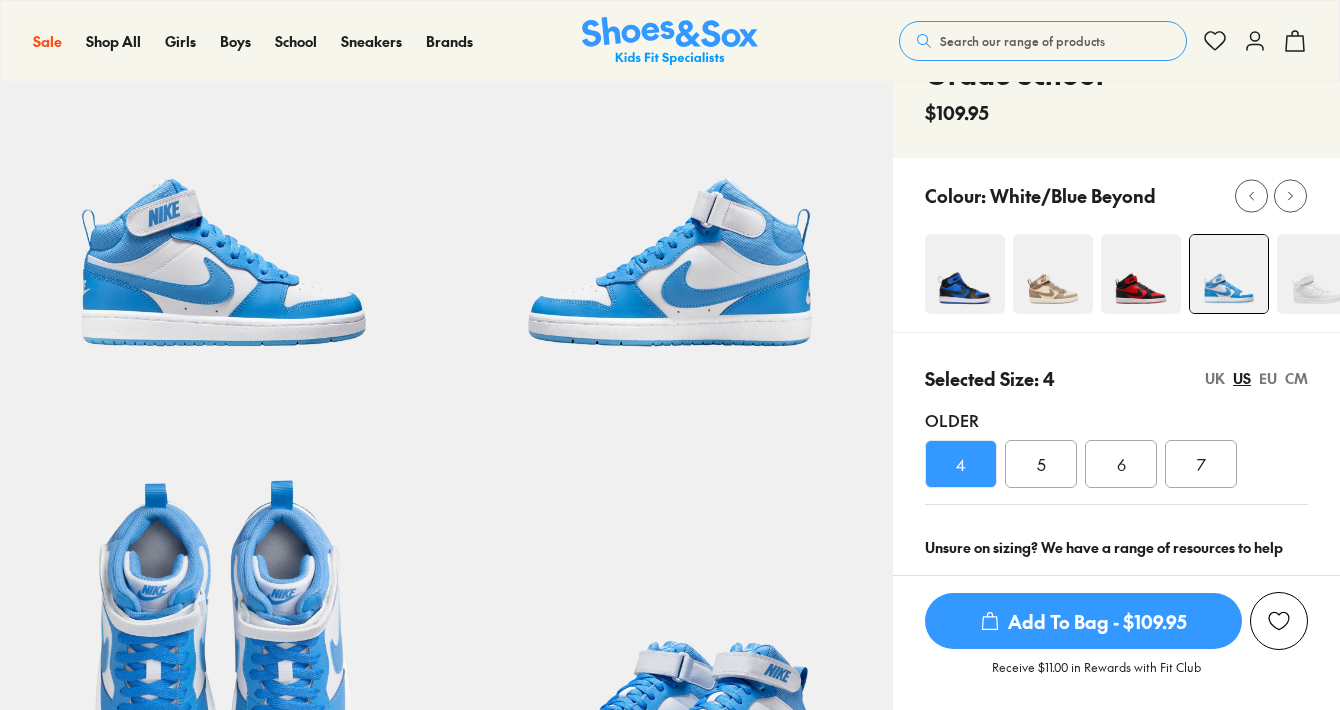 select on "*" 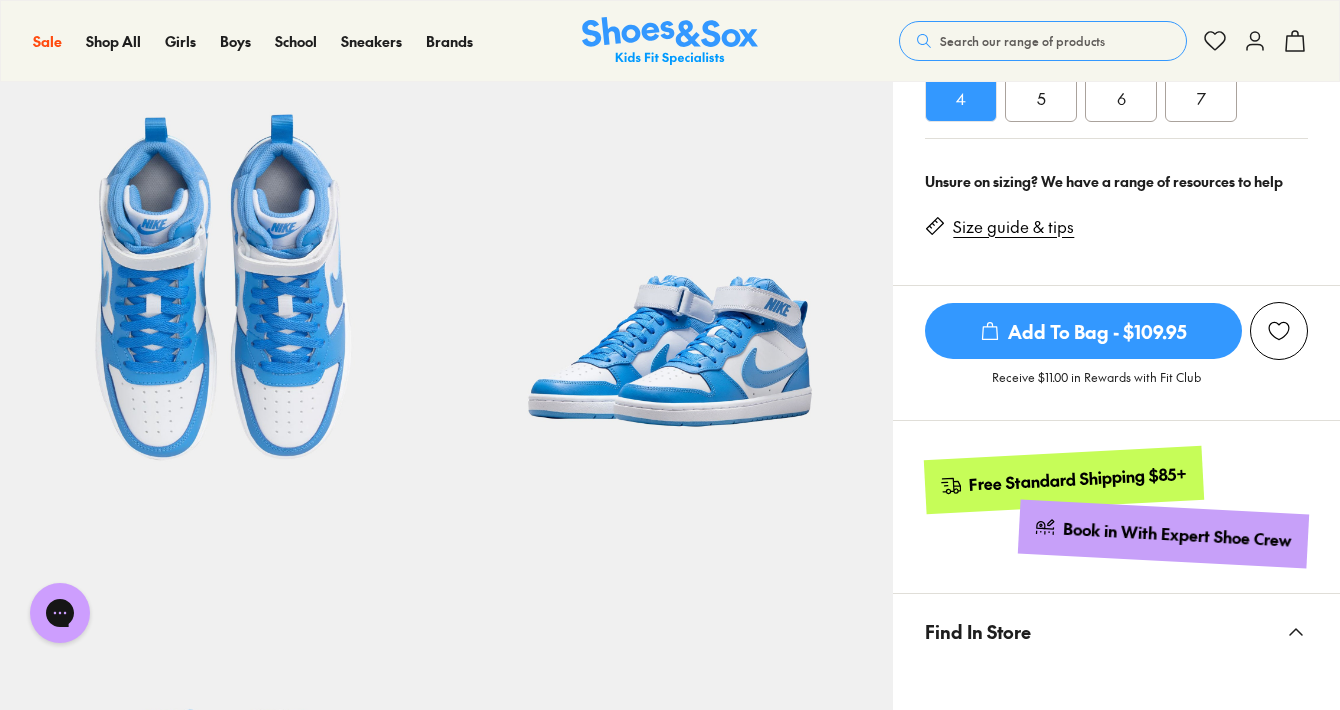 scroll, scrollTop: 519, scrollLeft: 0, axis: vertical 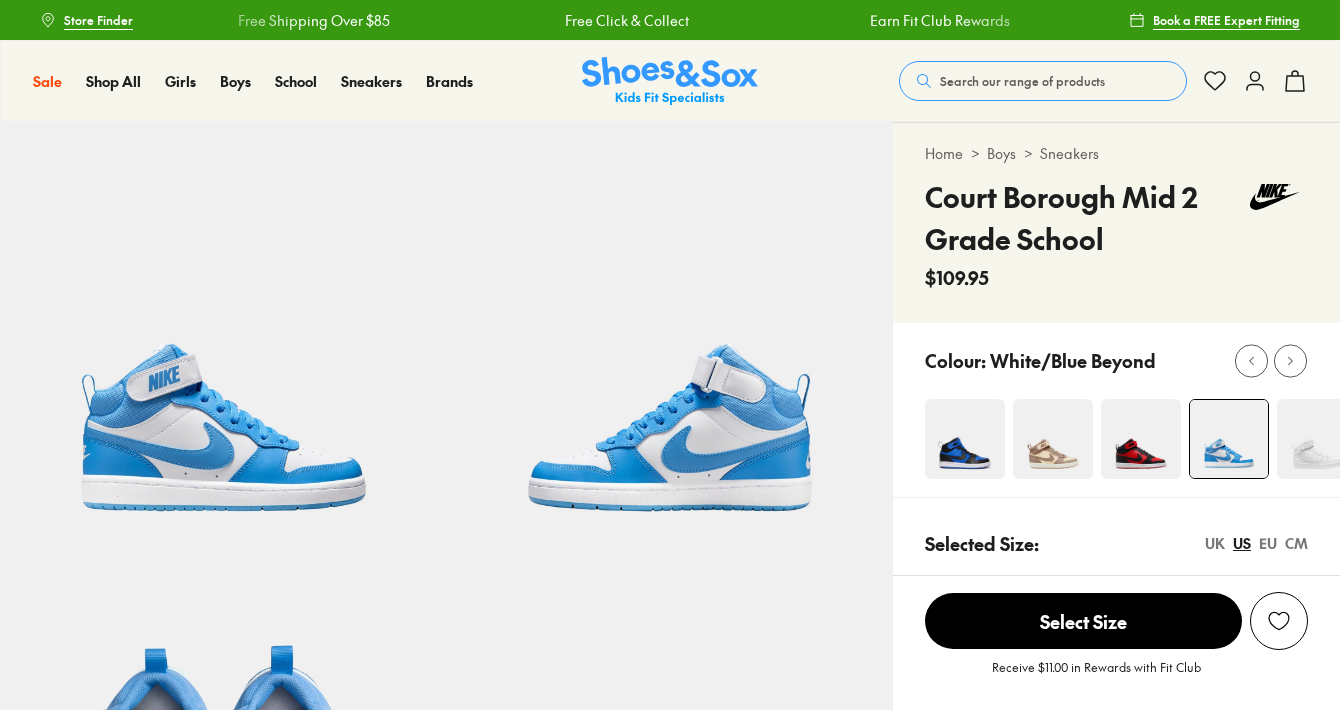 select on "*" 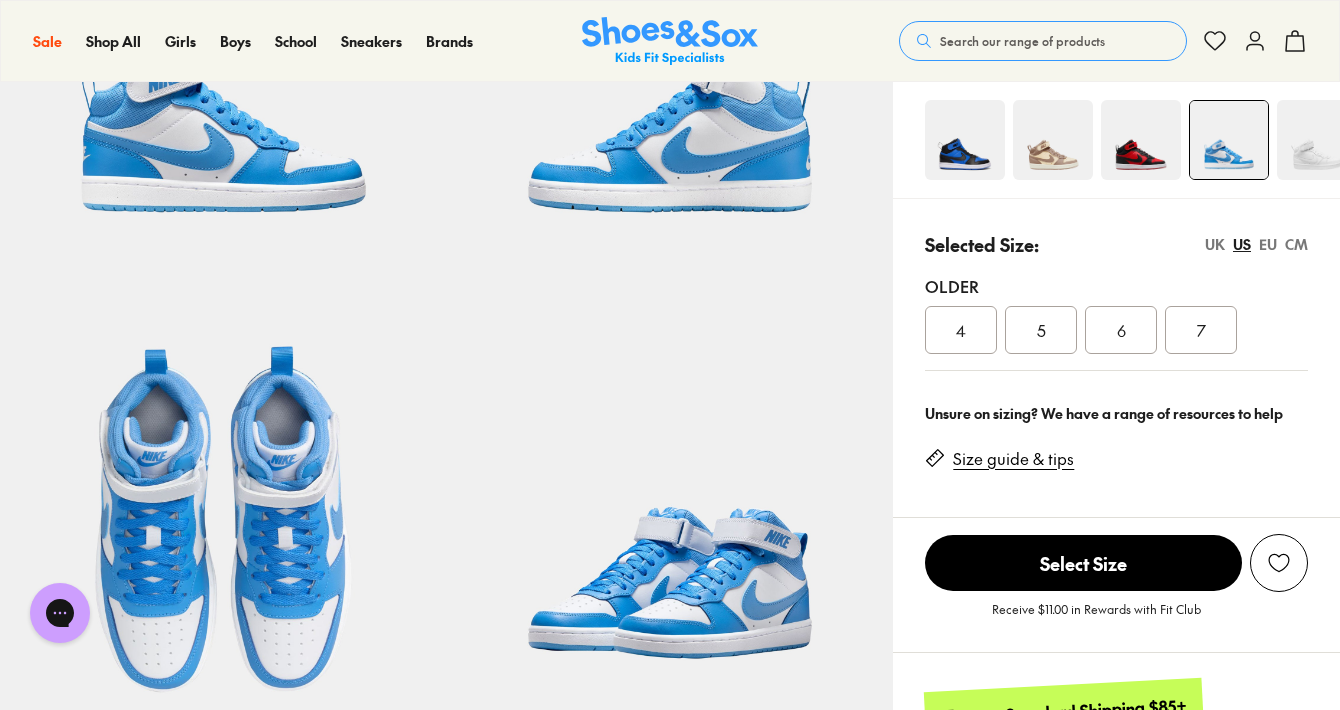 scroll, scrollTop: 346, scrollLeft: 0, axis: vertical 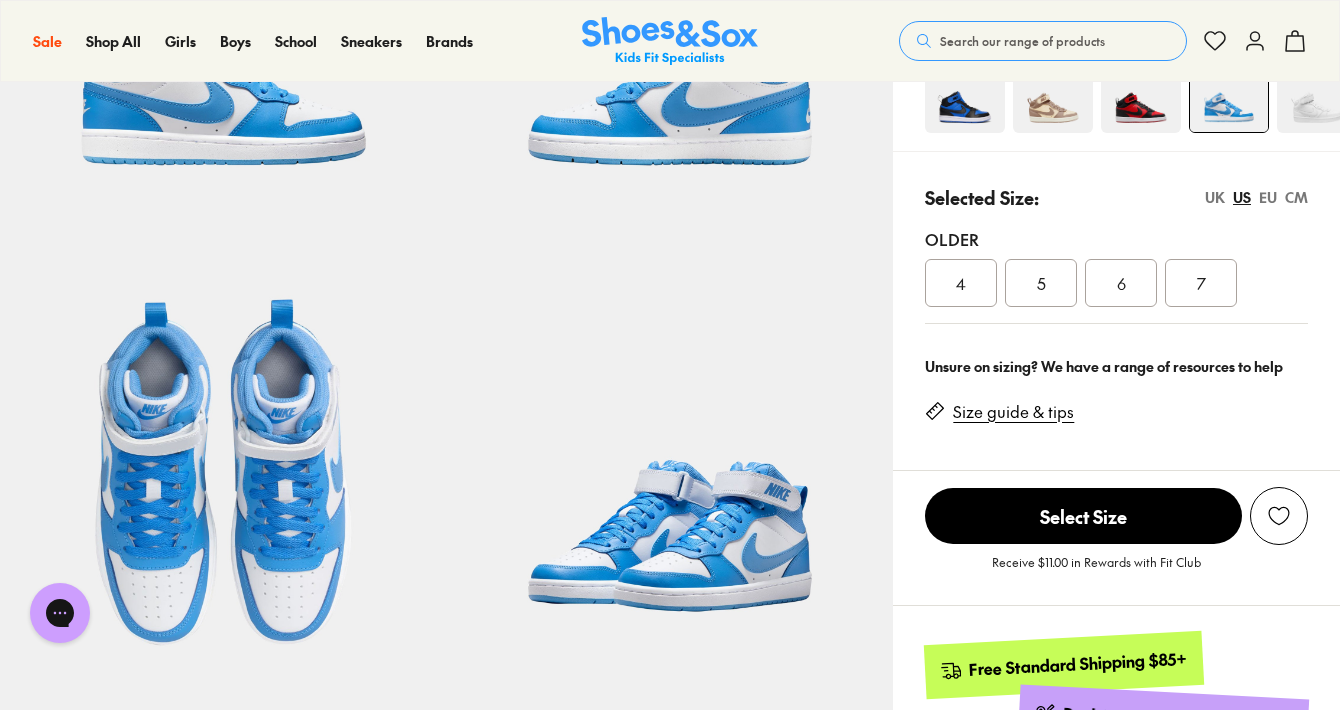 click on "4" at bounding box center [961, 283] 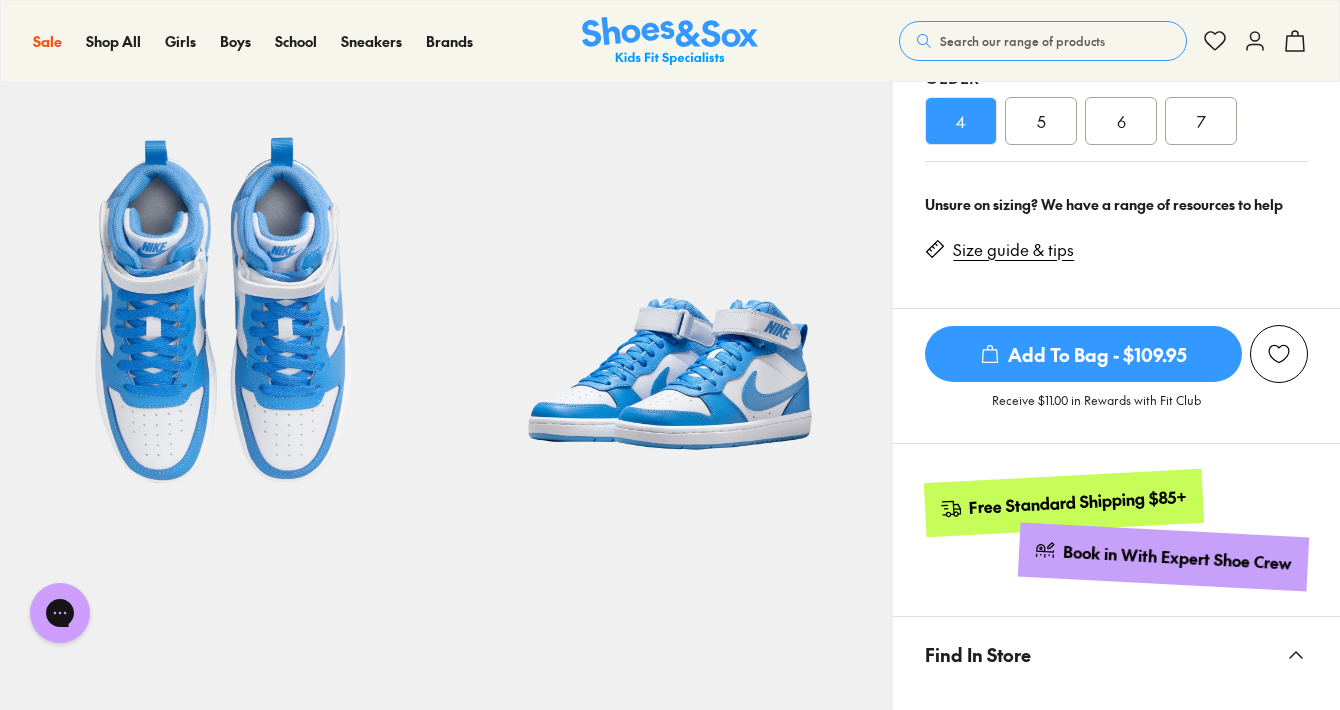 scroll, scrollTop: 520, scrollLeft: 0, axis: vertical 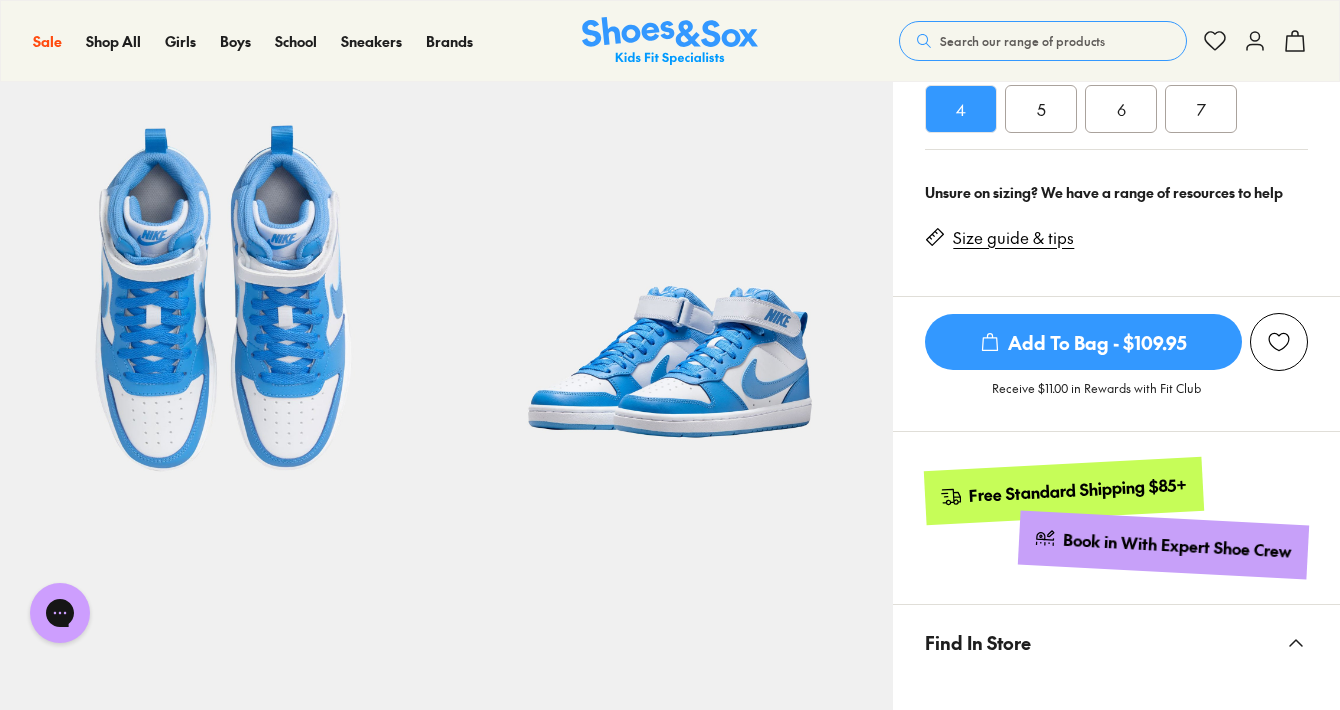 click on "Add To Bag - $109.95" at bounding box center (1083, 342) 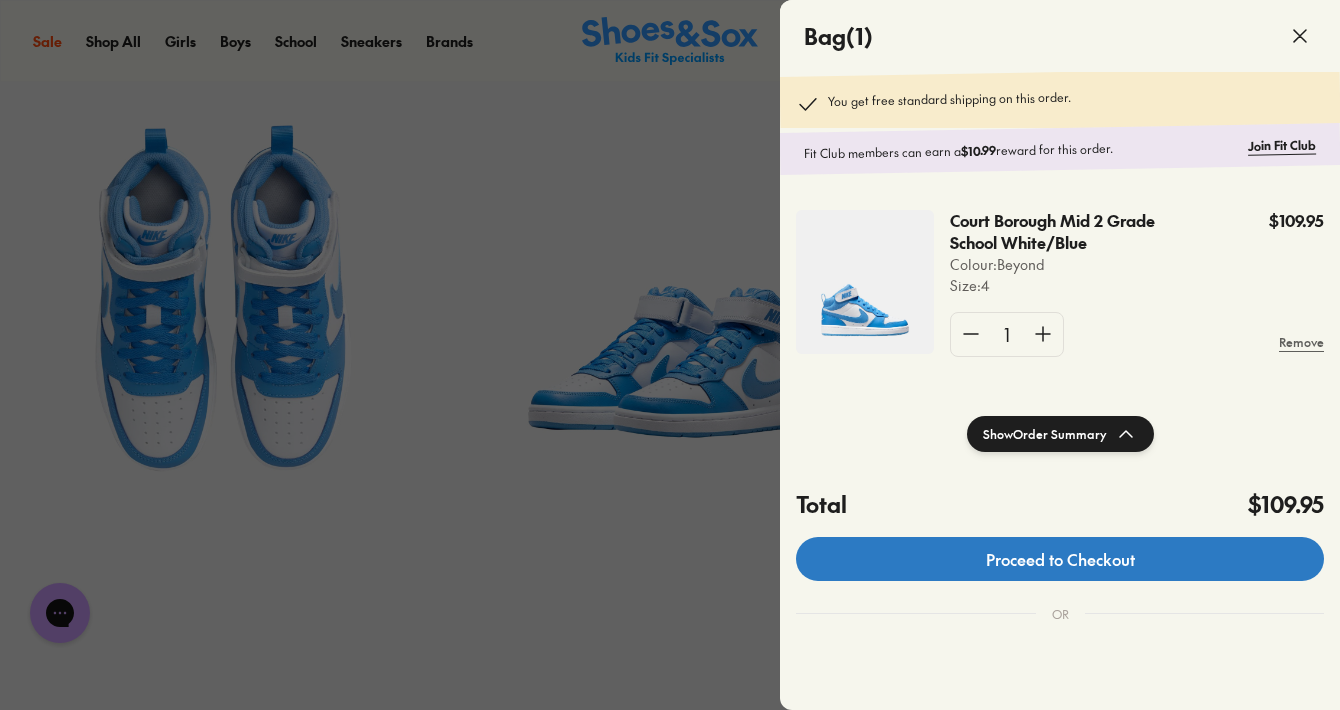 click on "Proceed to Checkout" 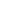 scroll, scrollTop: 0, scrollLeft: 0, axis: both 